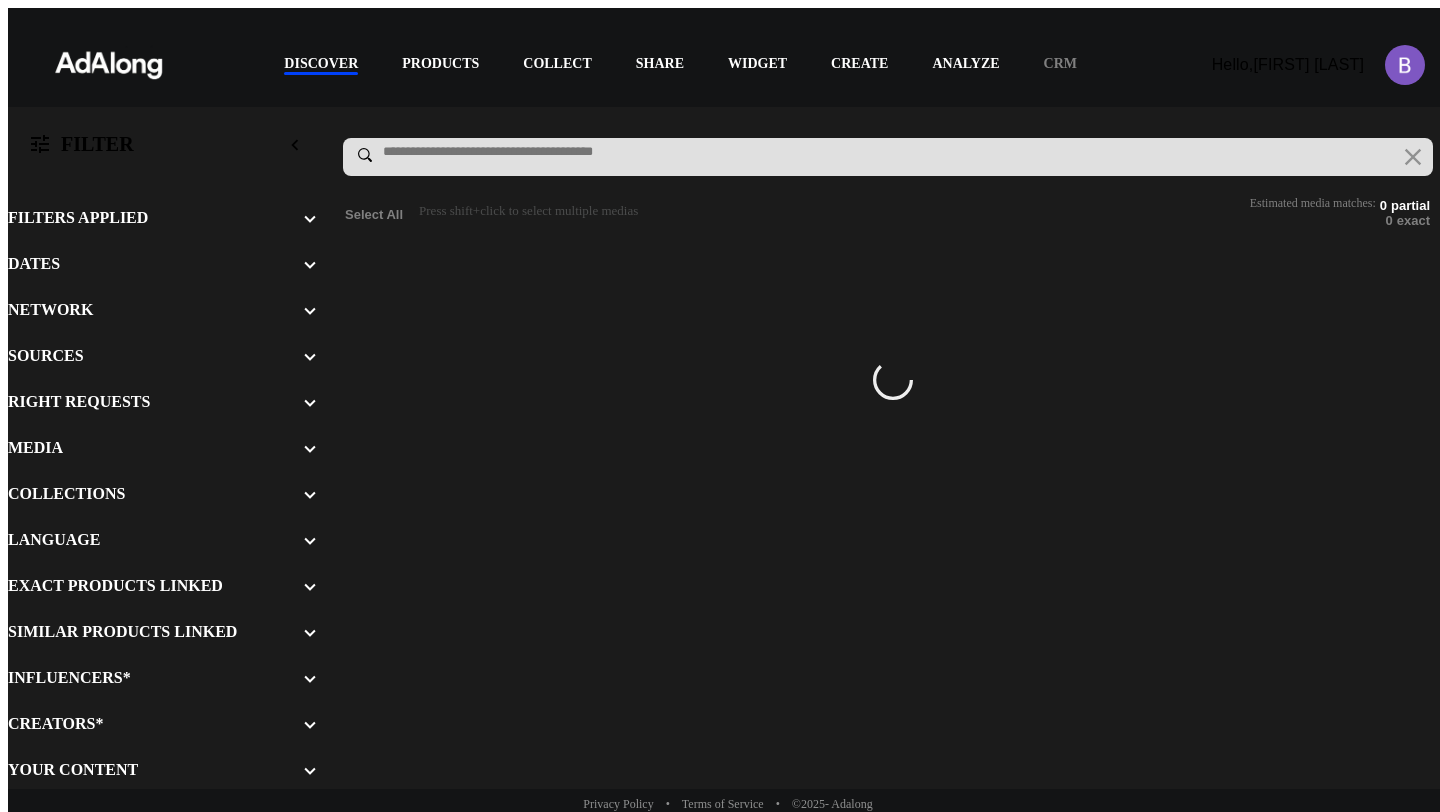 scroll, scrollTop: 0, scrollLeft: 0, axis: both 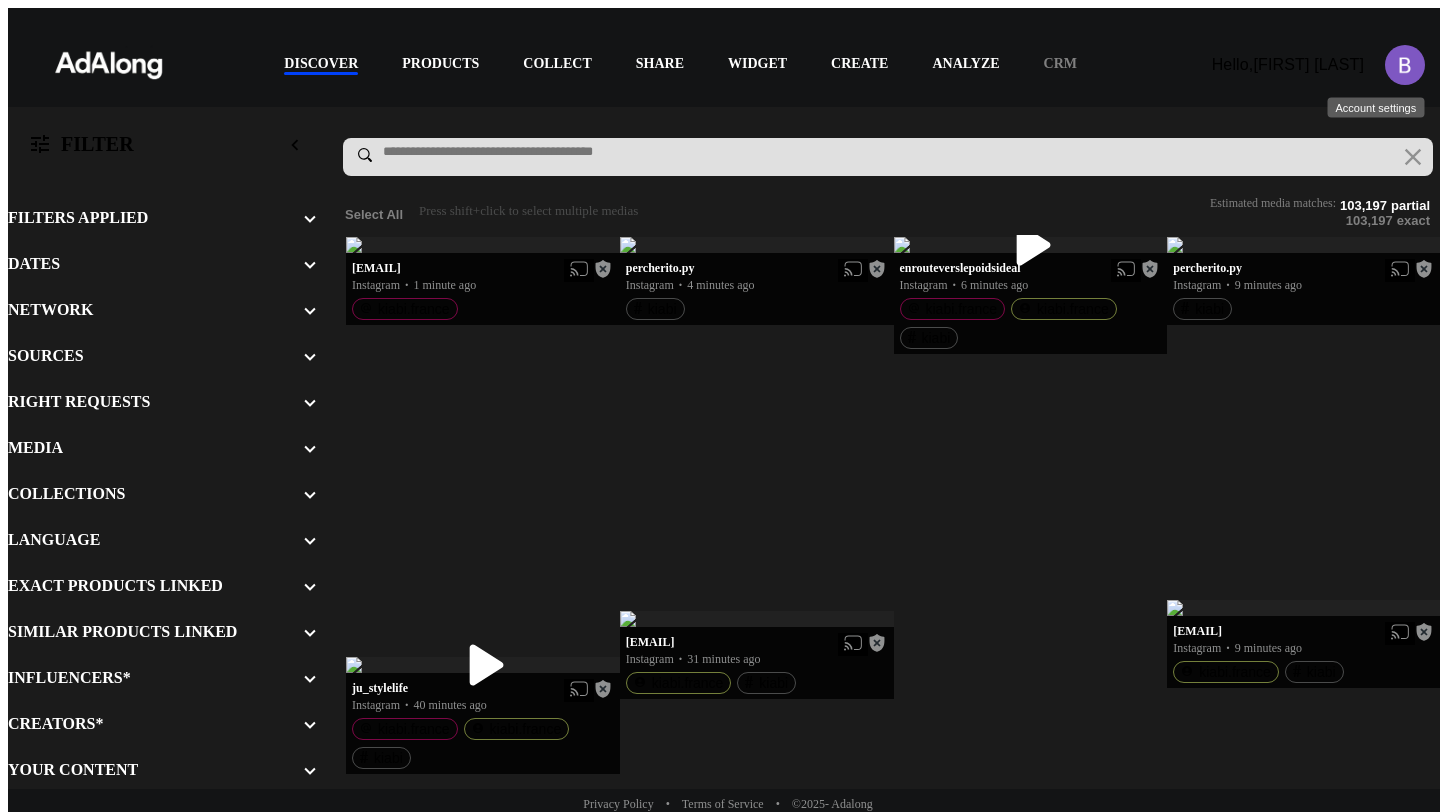 click at bounding box center [1405, 65] 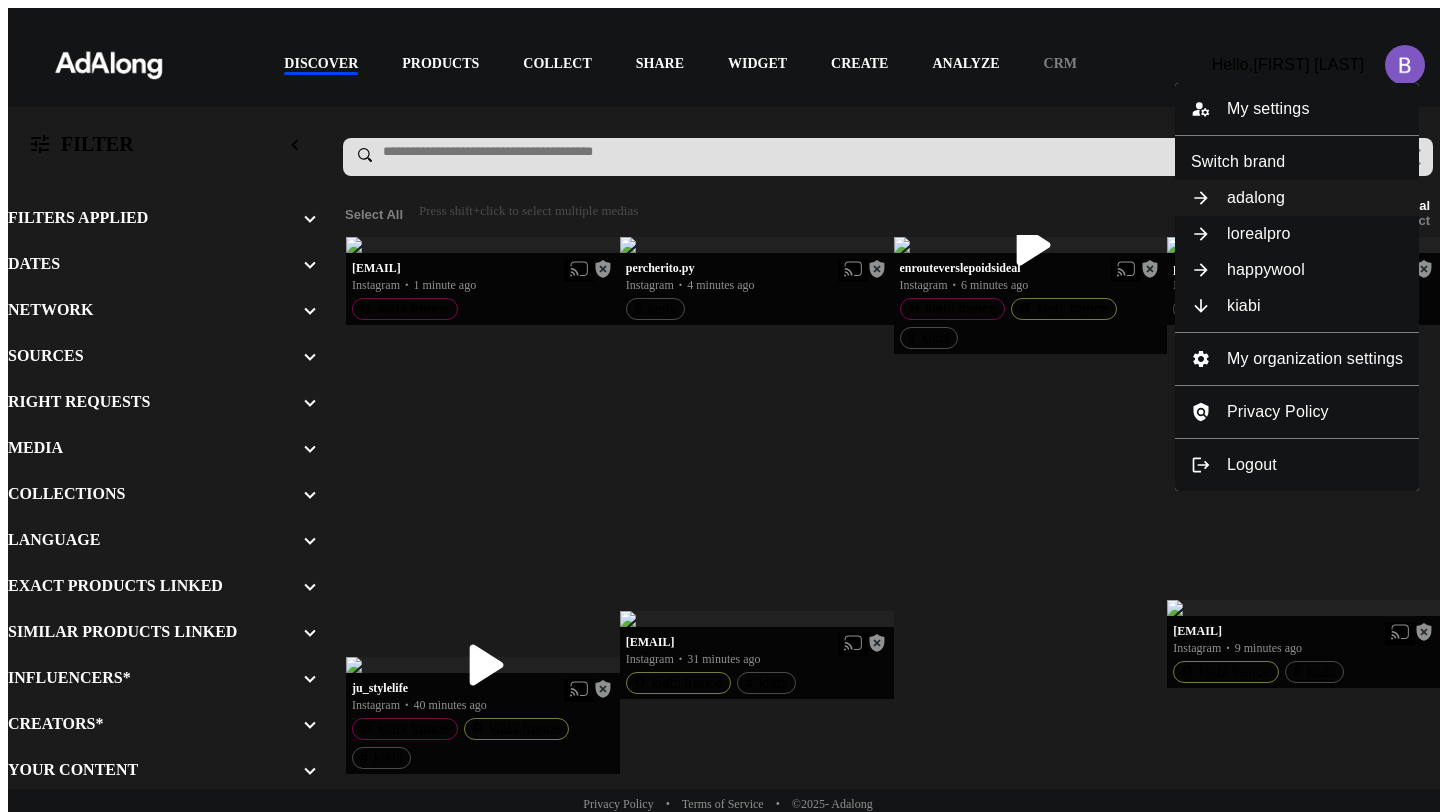 click on "adalong" at bounding box center [1297, 198] 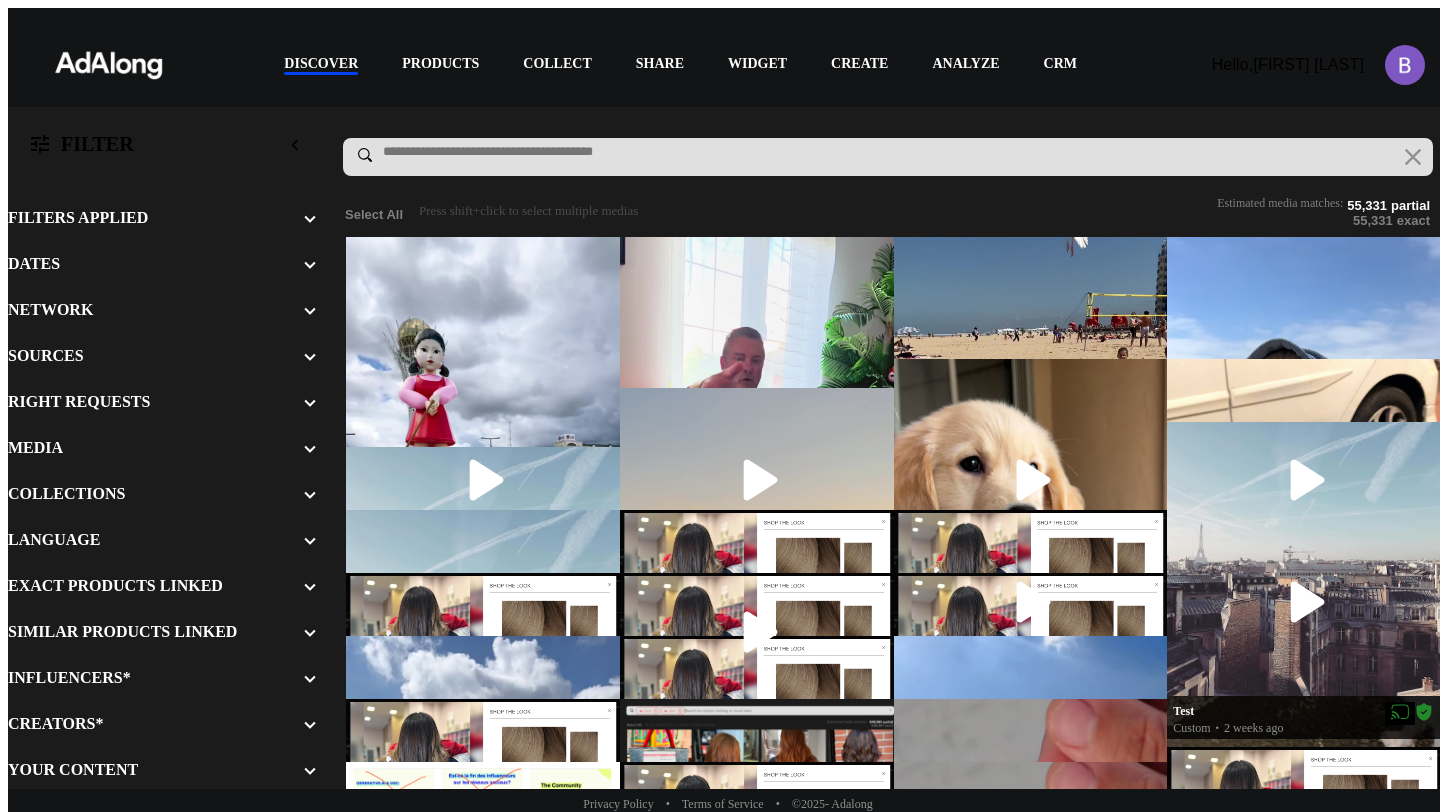 scroll, scrollTop: 0, scrollLeft: 0, axis: both 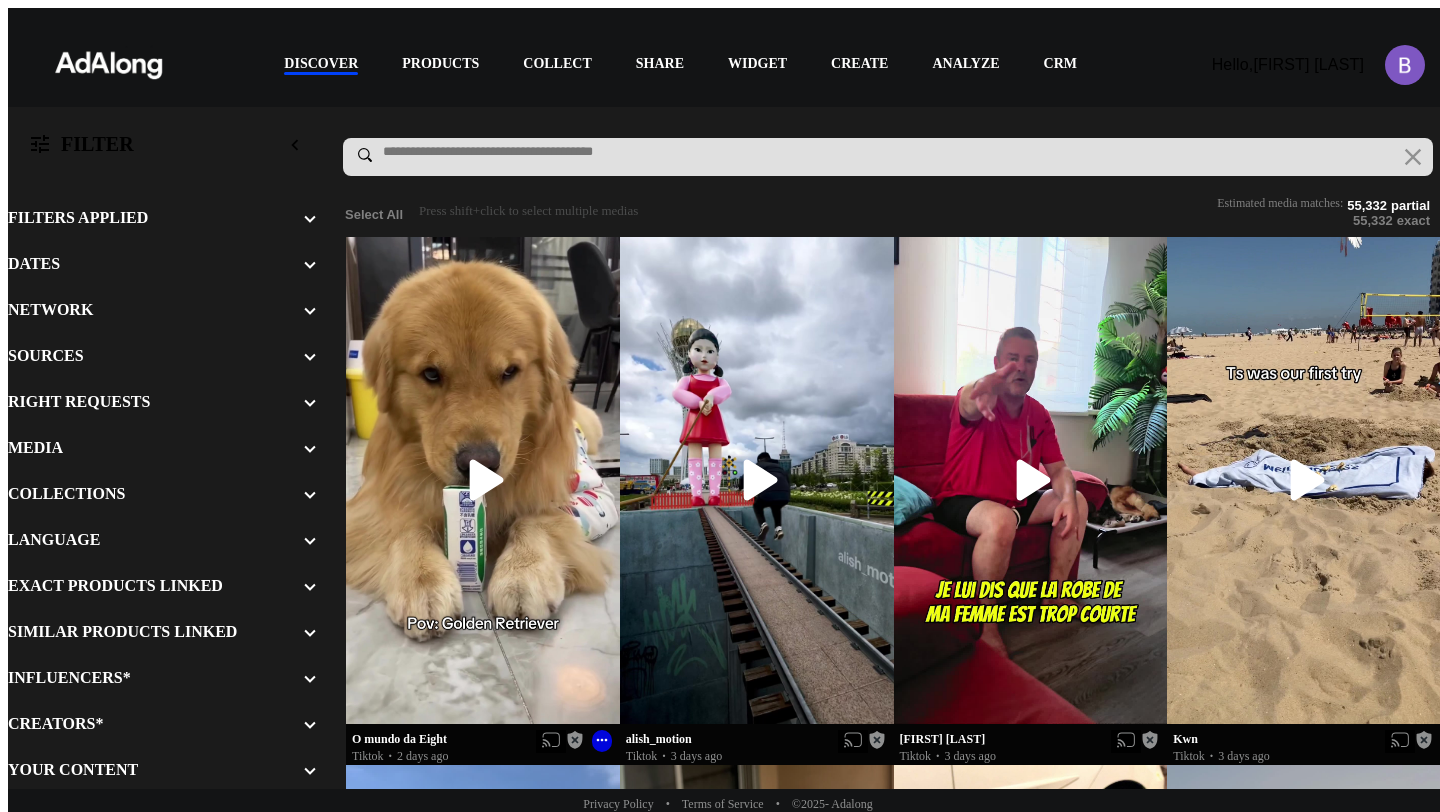 click at bounding box center [483, 480] 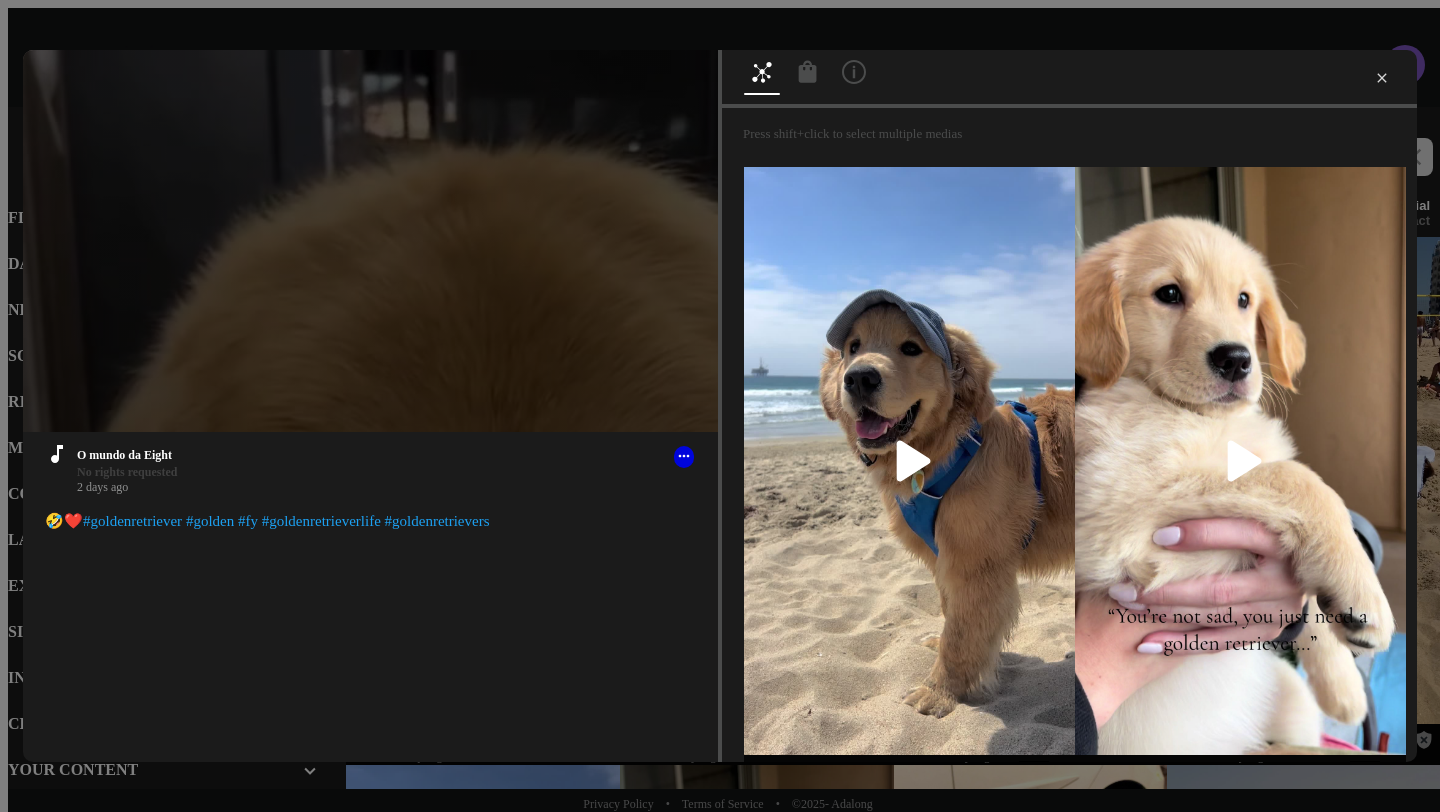 click at bounding box center (1382, 78) 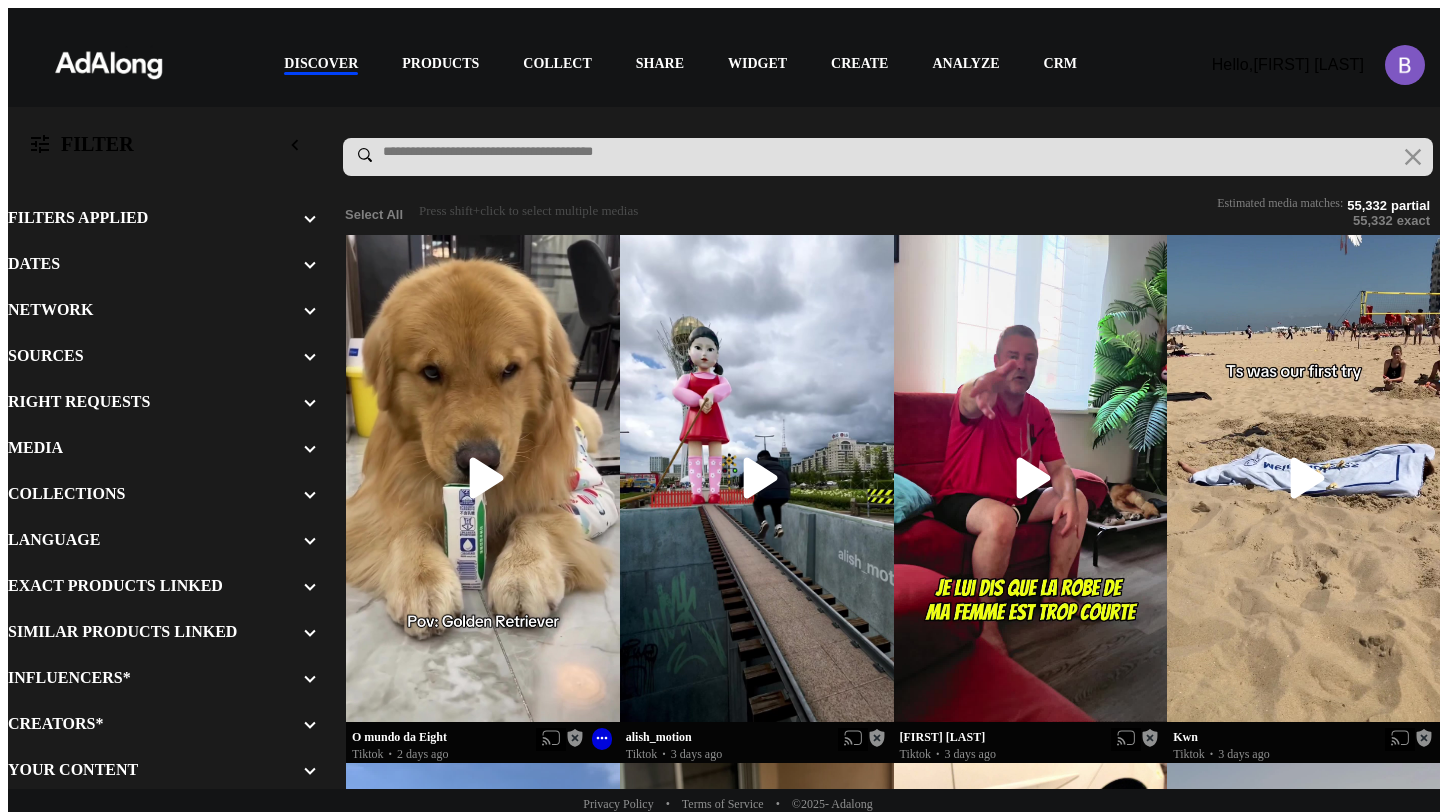 scroll, scrollTop: 0, scrollLeft: 0, axis: both 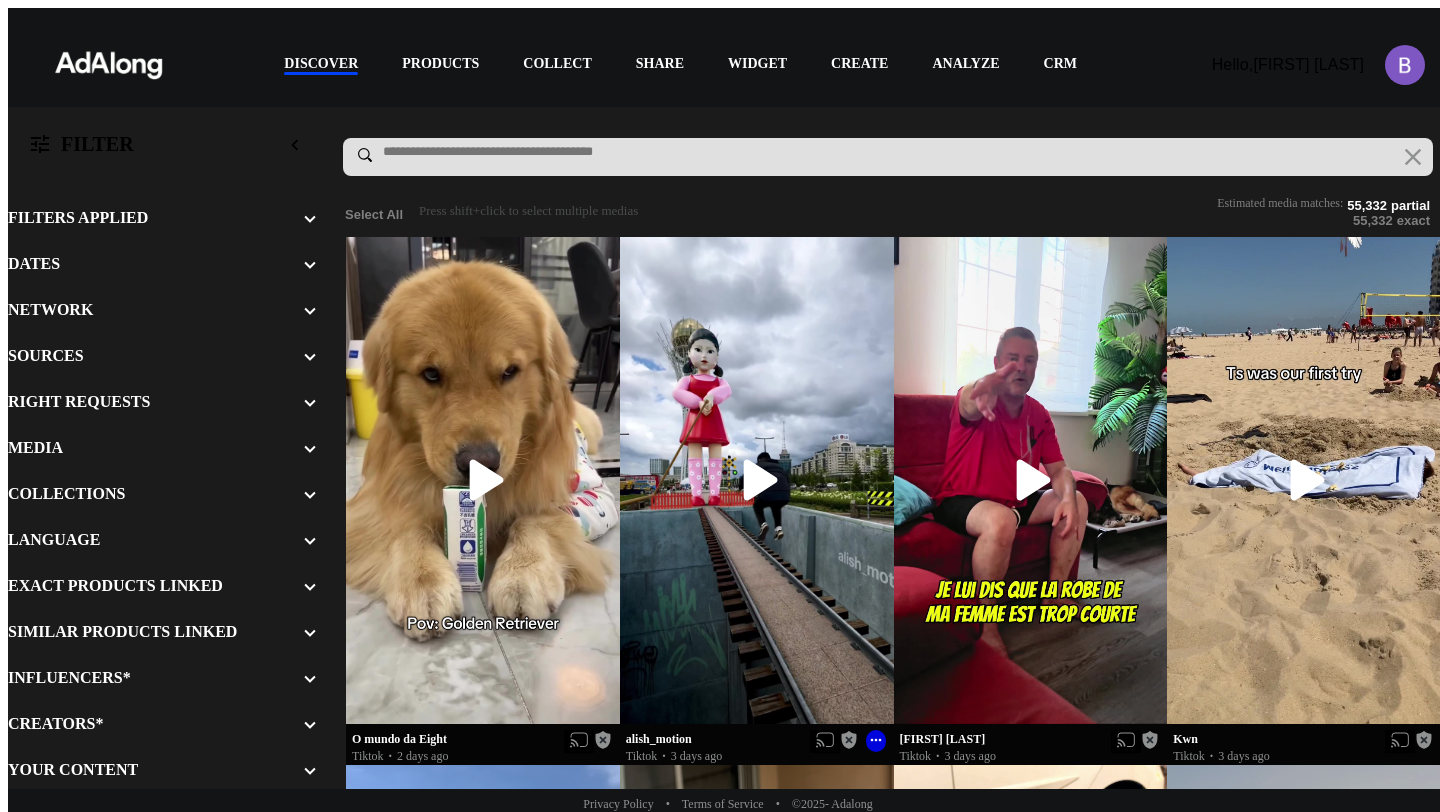 click at bounding box center (483, 480) 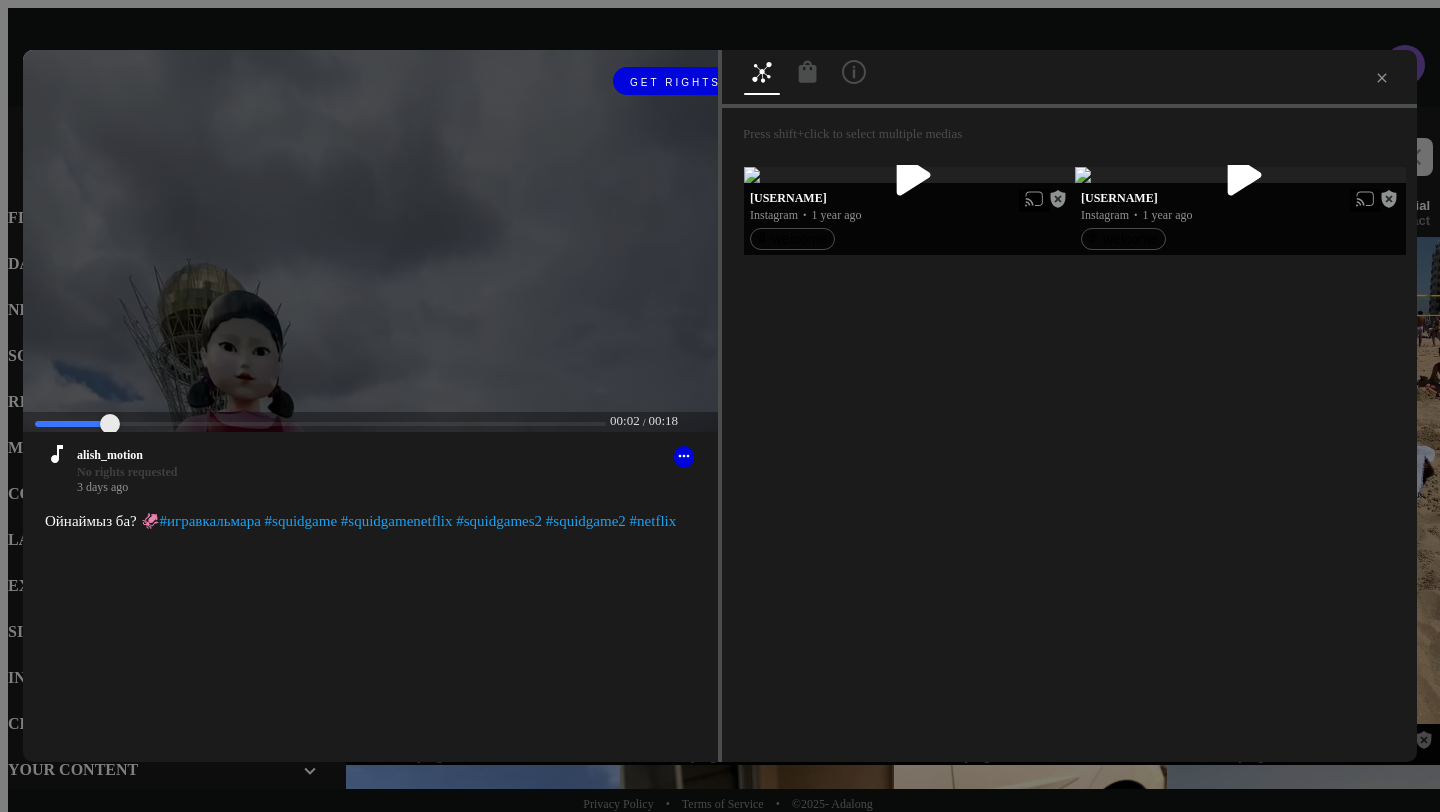 click at bounding box center [320, 424] 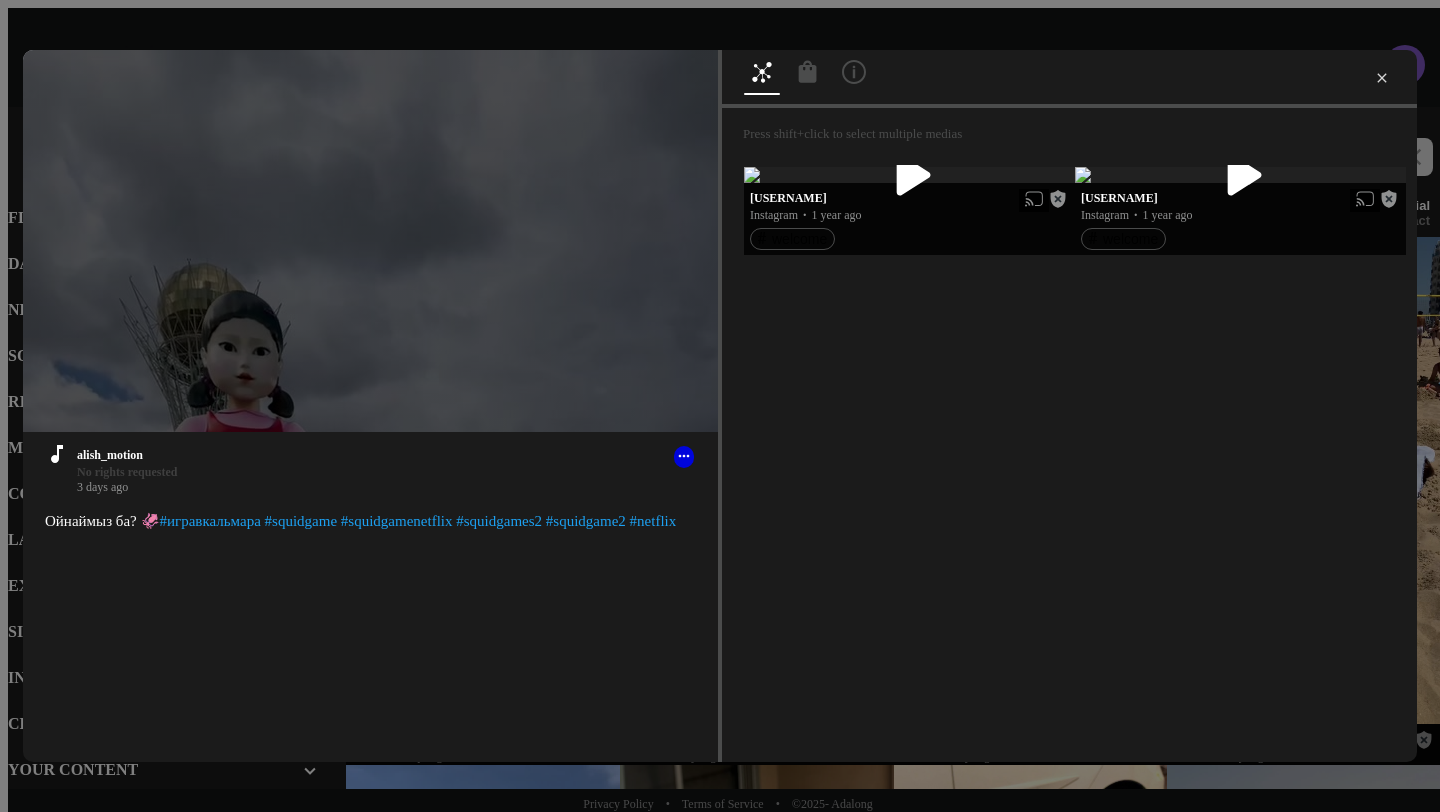 click at bounding box center [1382, 78] 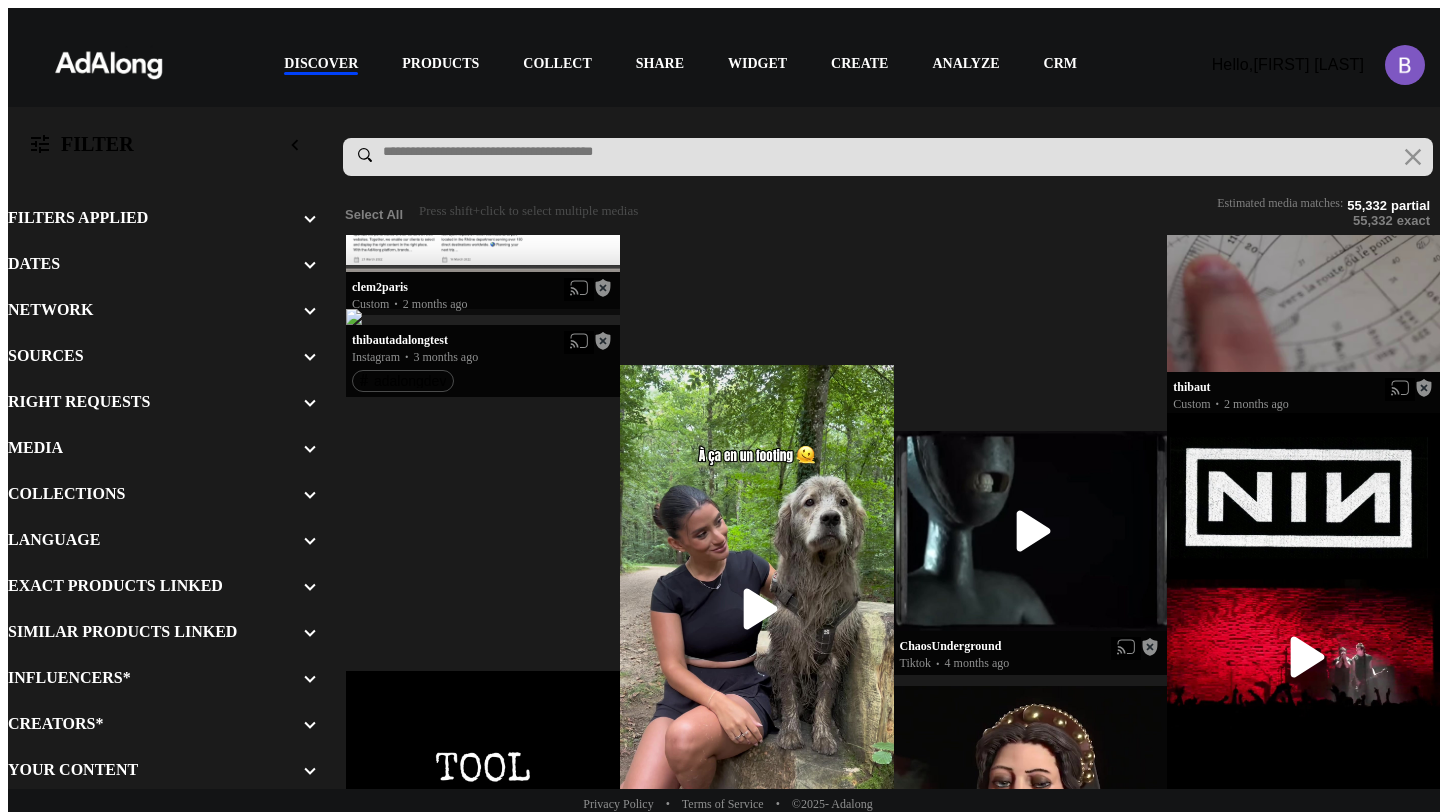 scroll, scrollTop: 2312, scrollLeft: 0, axis: vertical 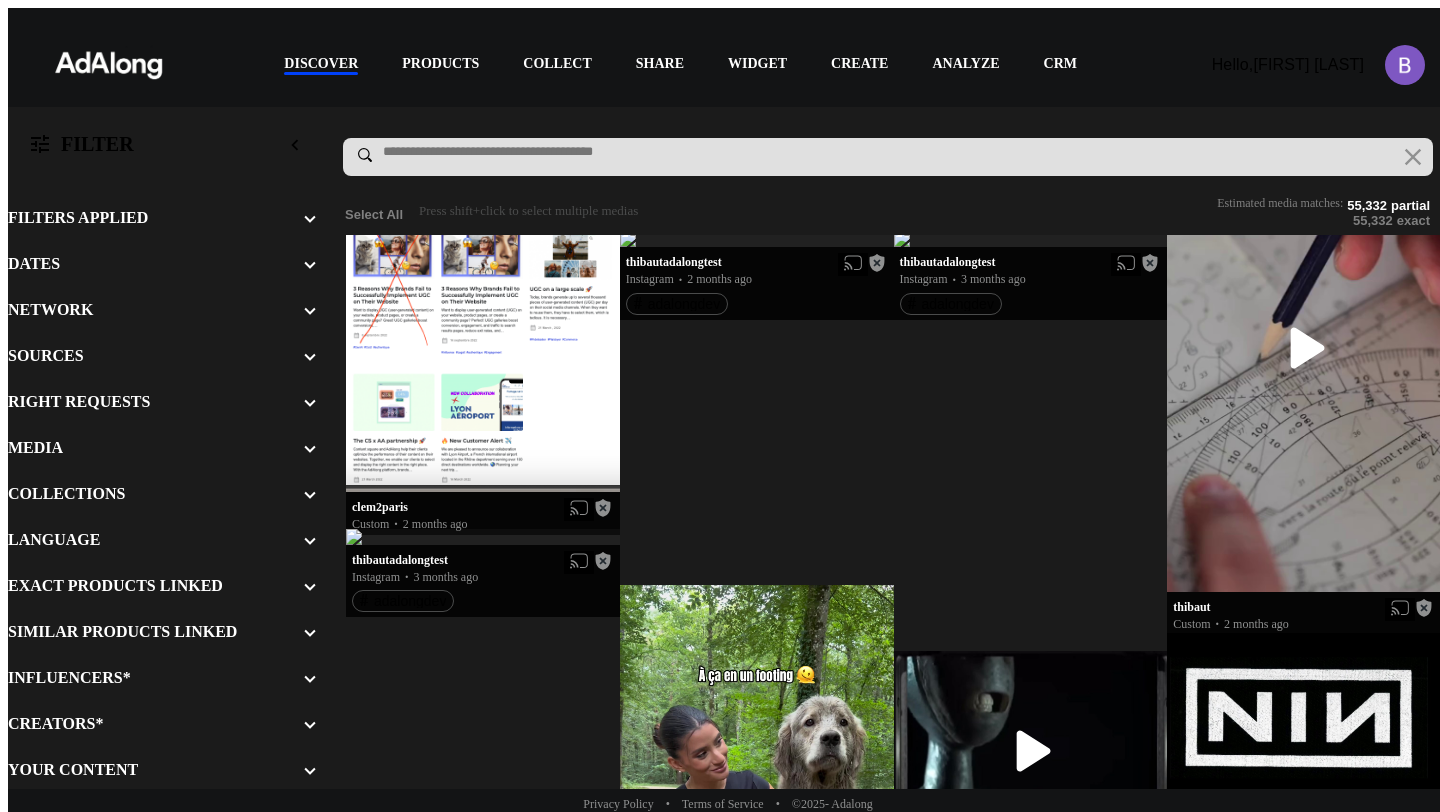 click on "keyboard_arrow_down" at bounding box center (310, 219) 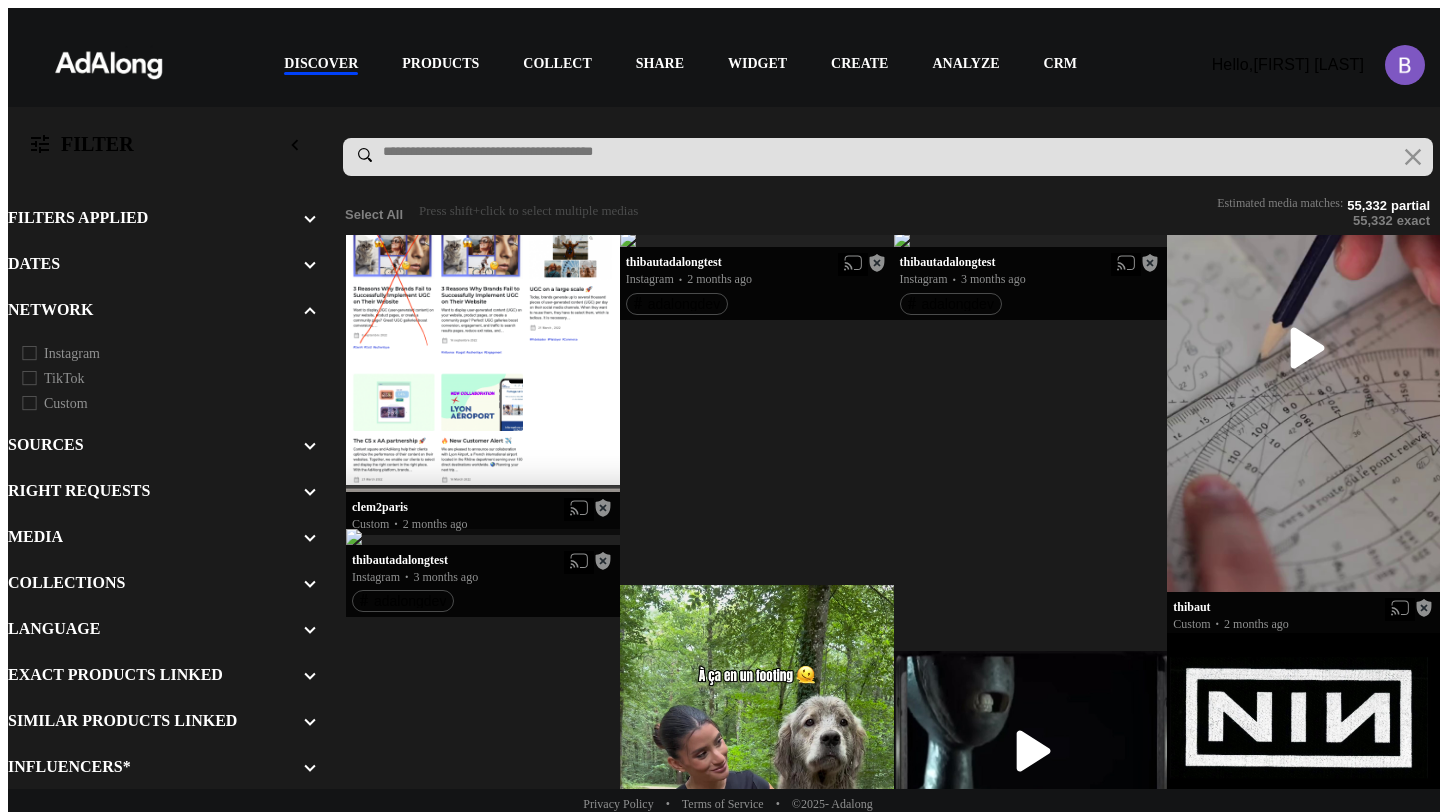 click at bounding box center (29, 353) 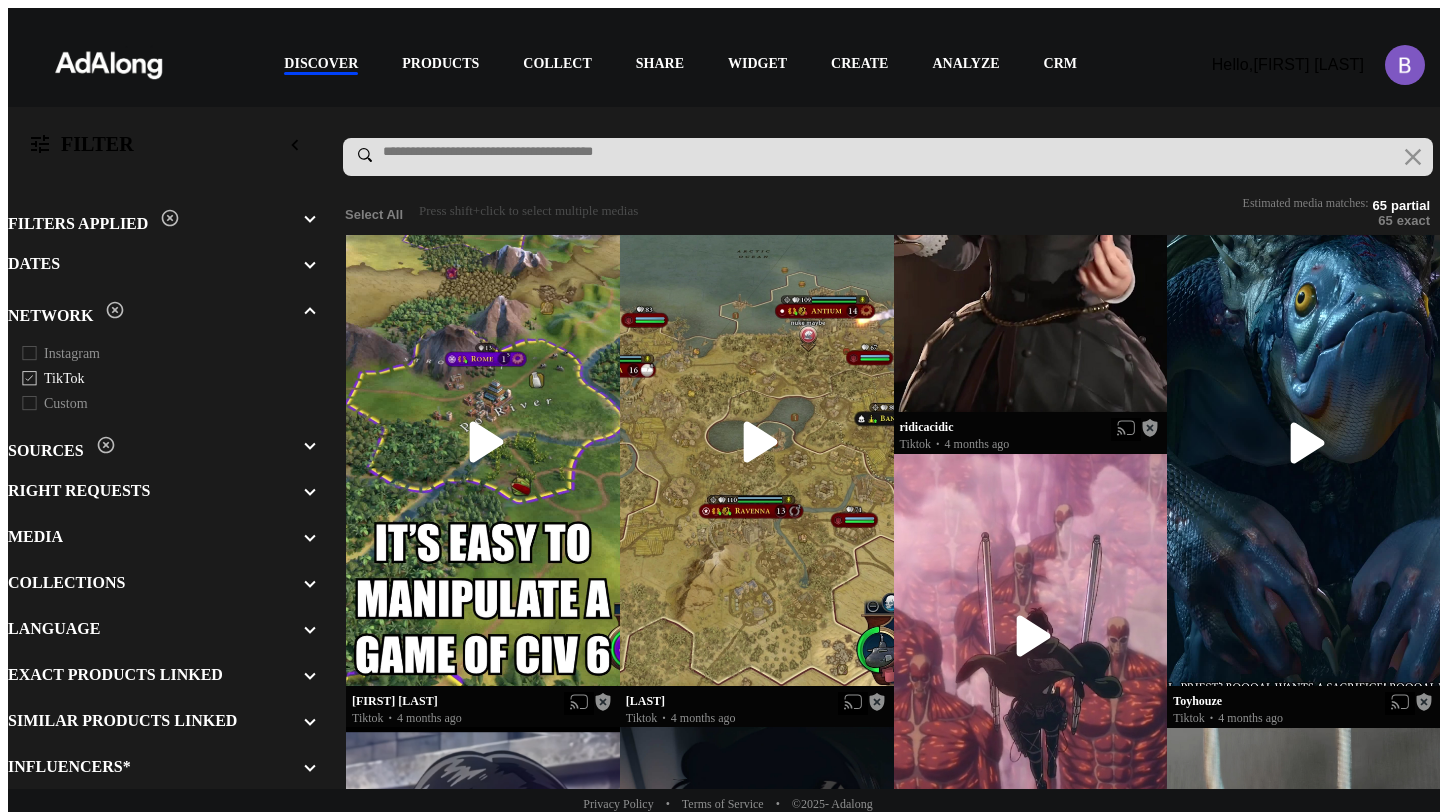 scroll, scrollTop: 16, scrollLeft: 0, axis: vertical 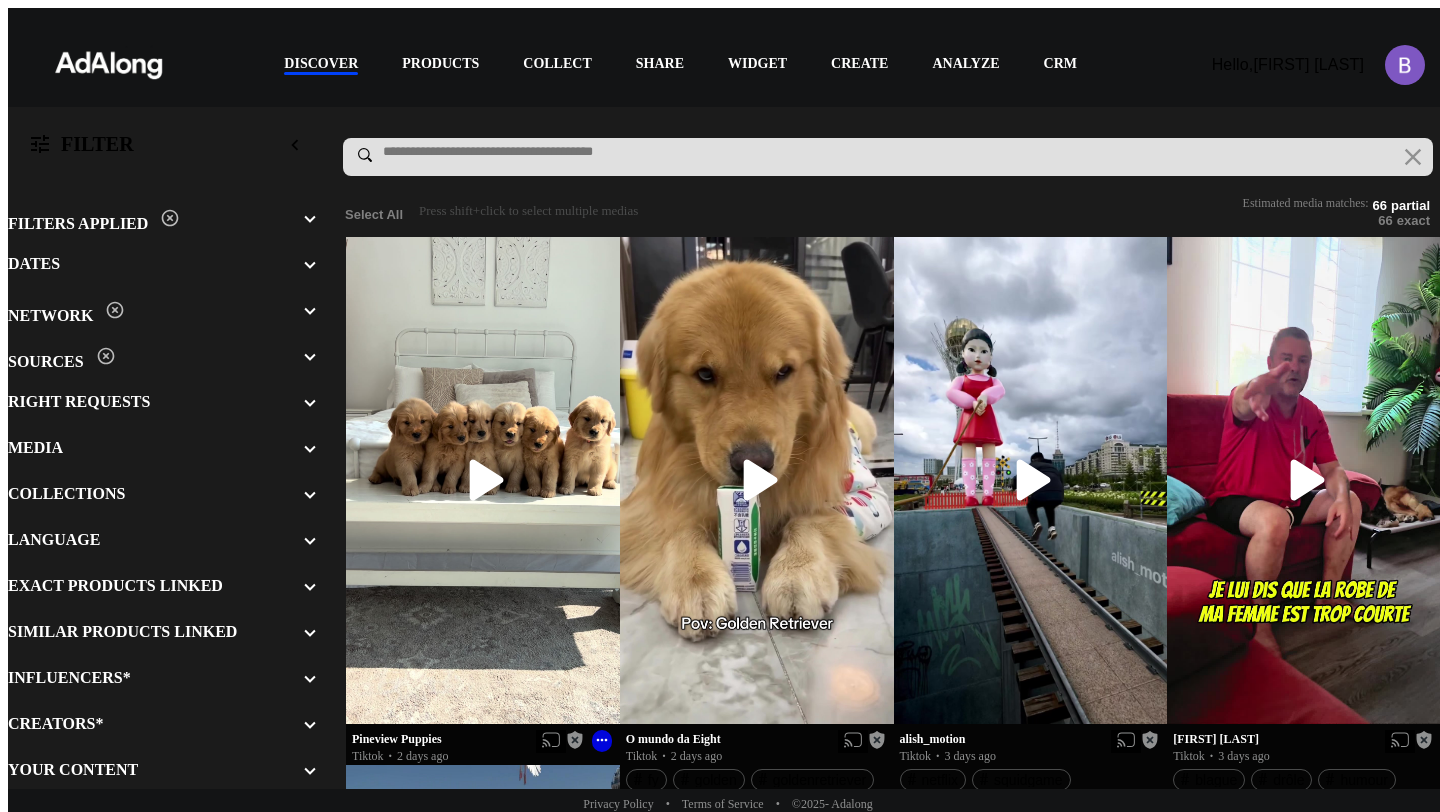 click at bounding box center (483, 480) 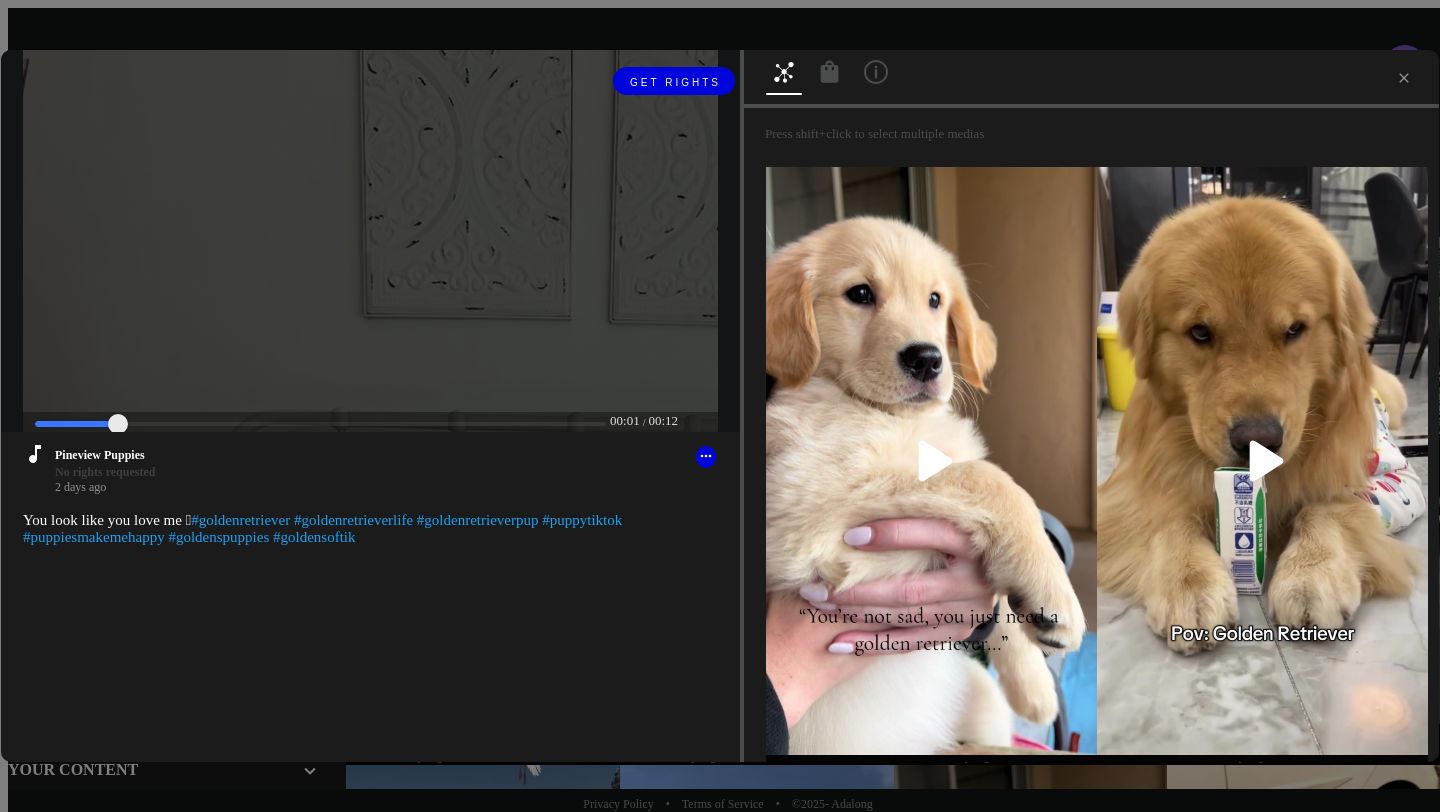 click at bounding box center (320, 424) 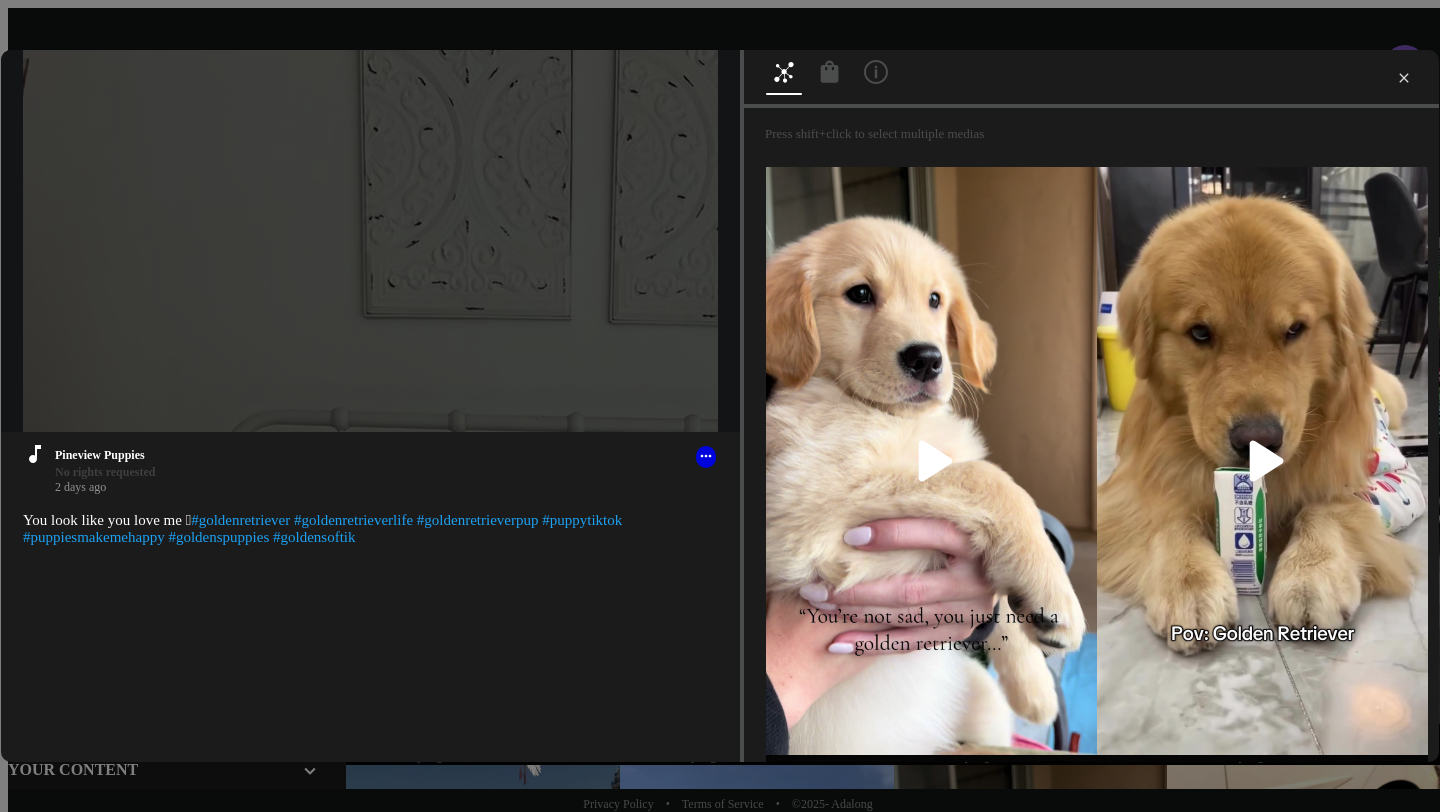click at bounding box center [1404, 78] 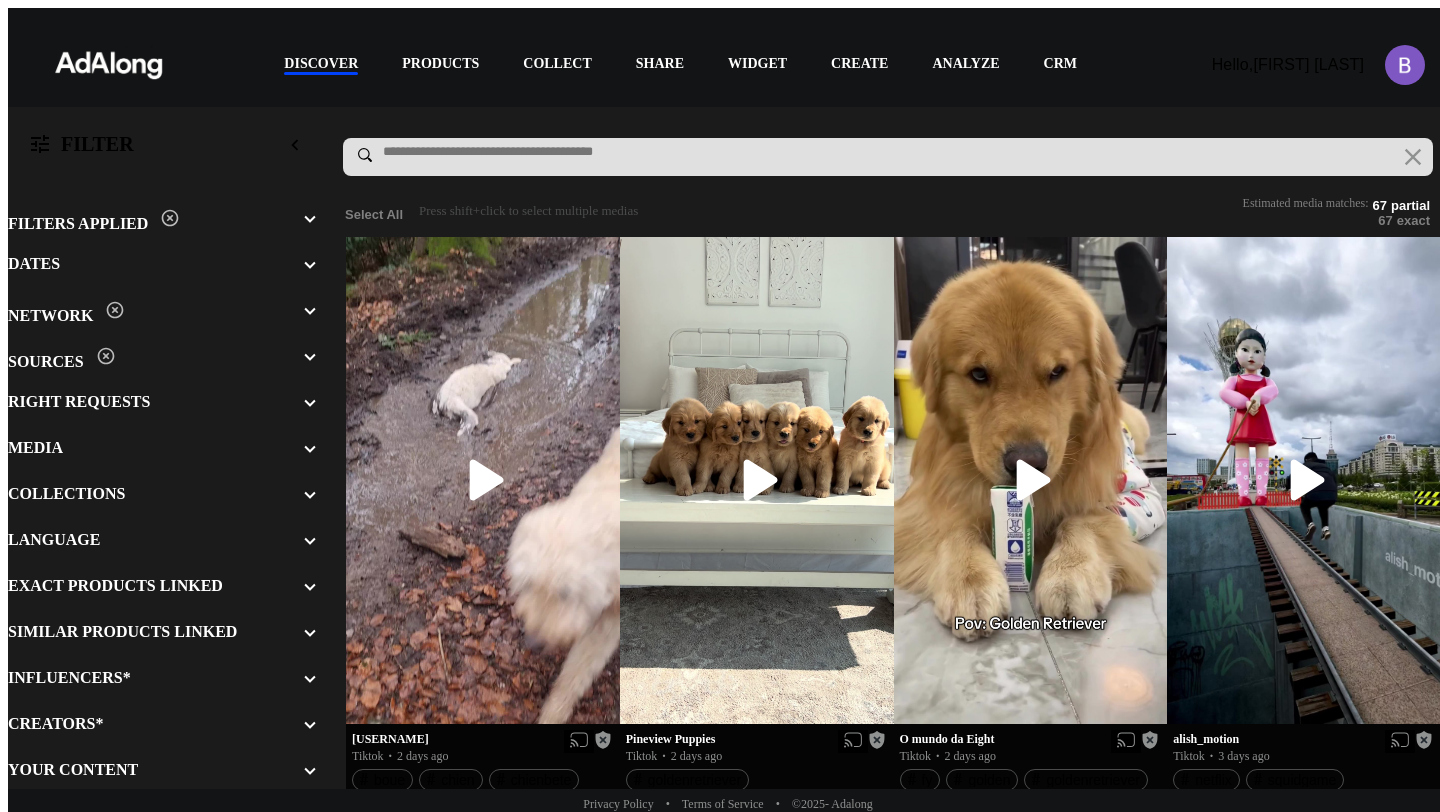 scroll, scrollTop: 0, scrollLeft: 0, axis: both 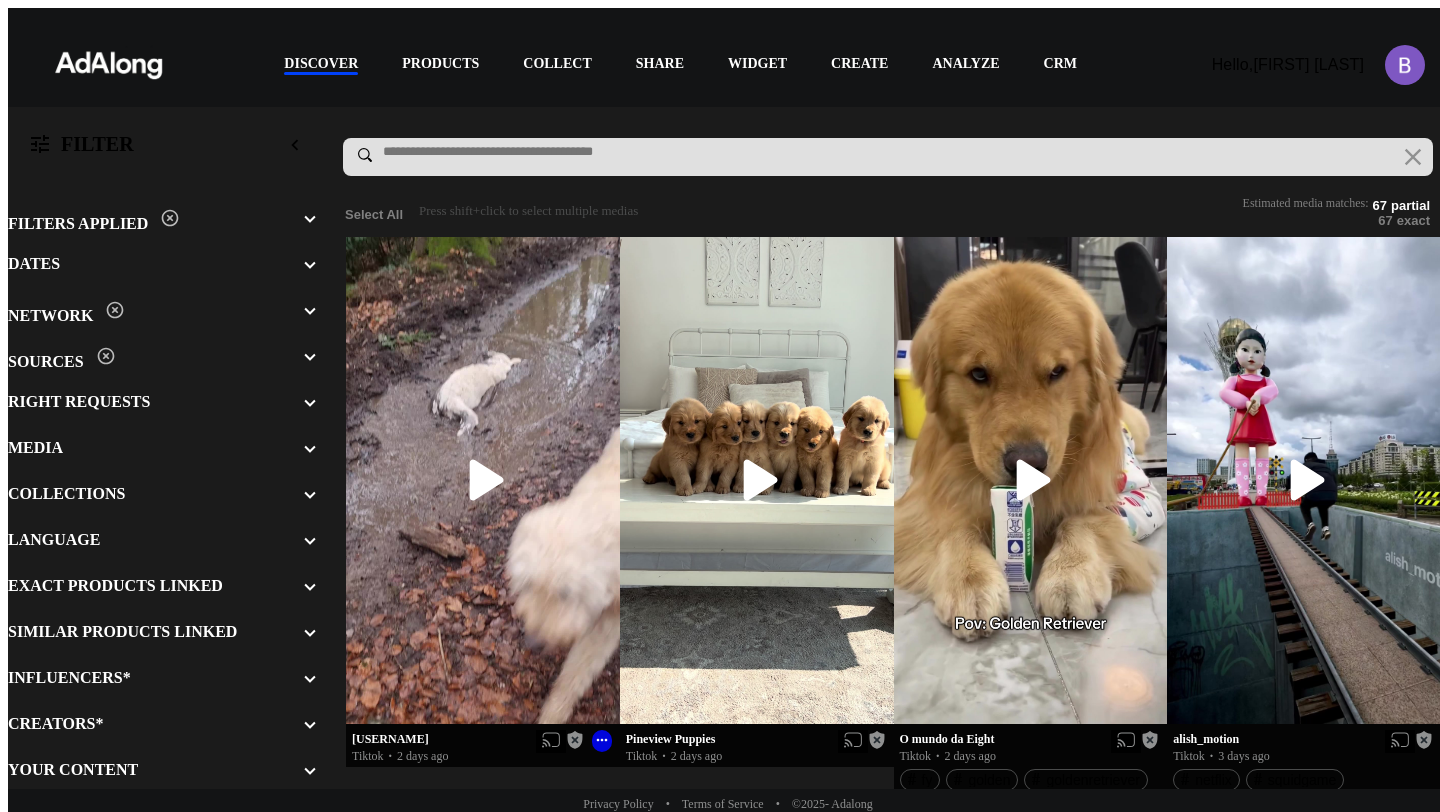 click at bounding box center [483, 480] 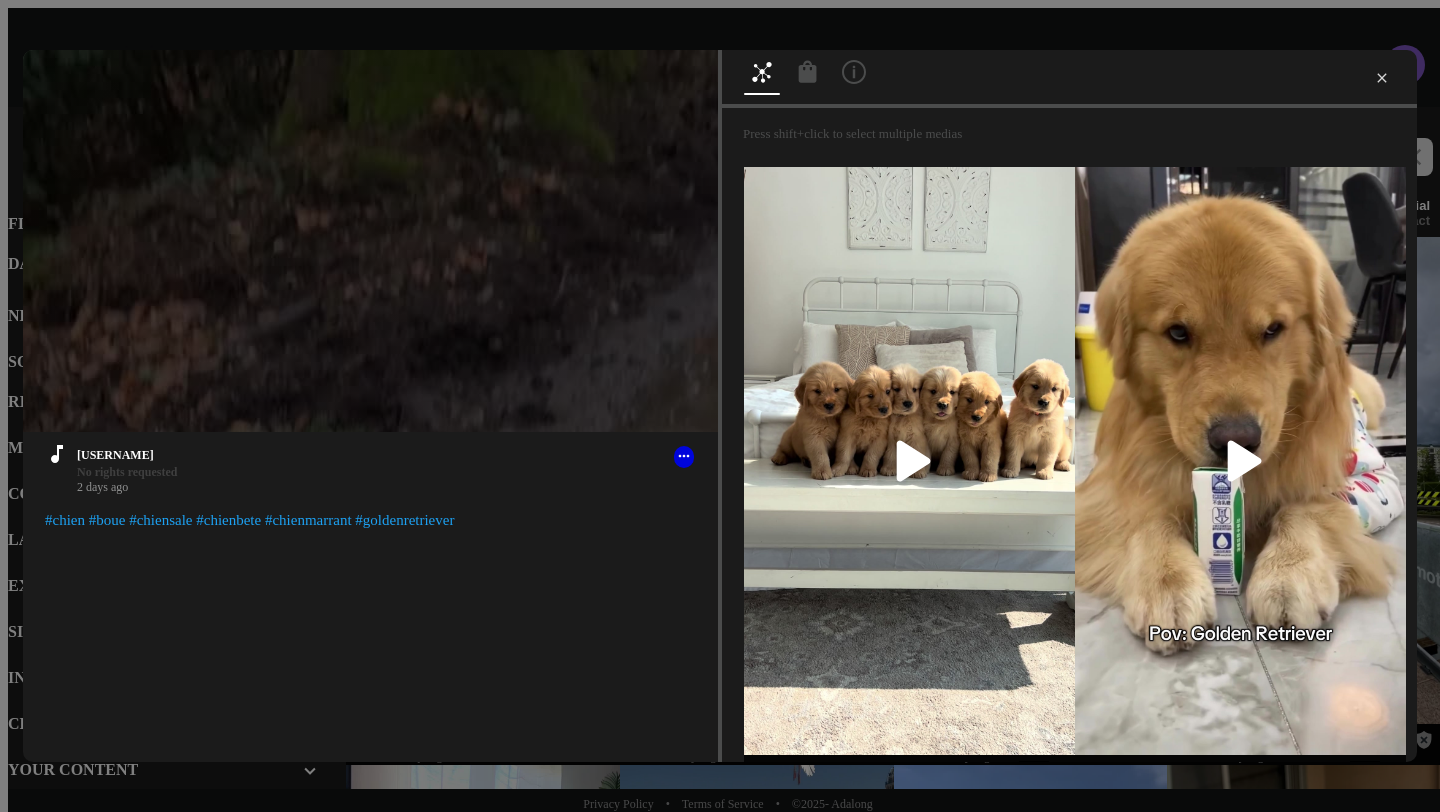 click at bounding box center (1382, 78) 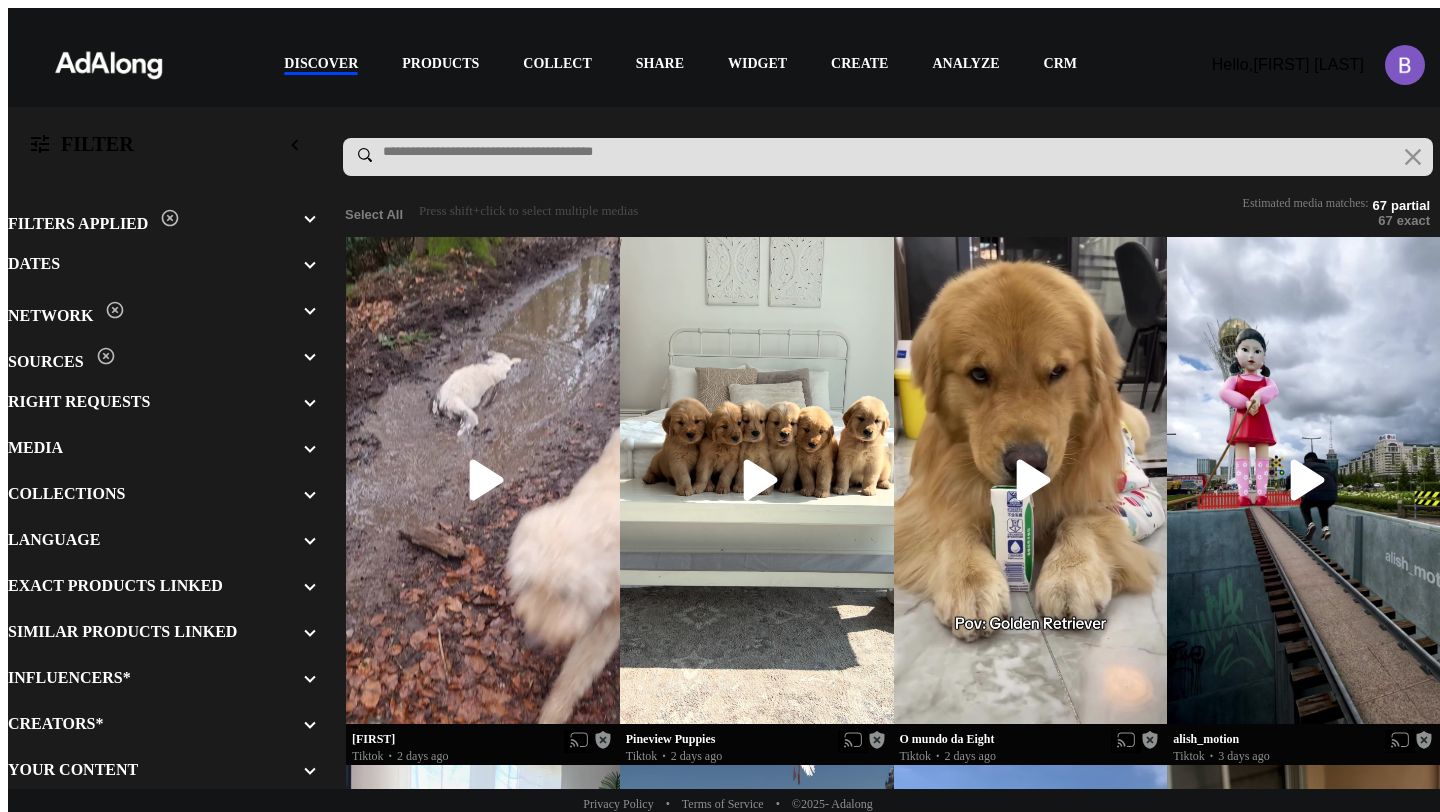 scroll, scrollTop: 0, scrollLeft: 0, axis: both 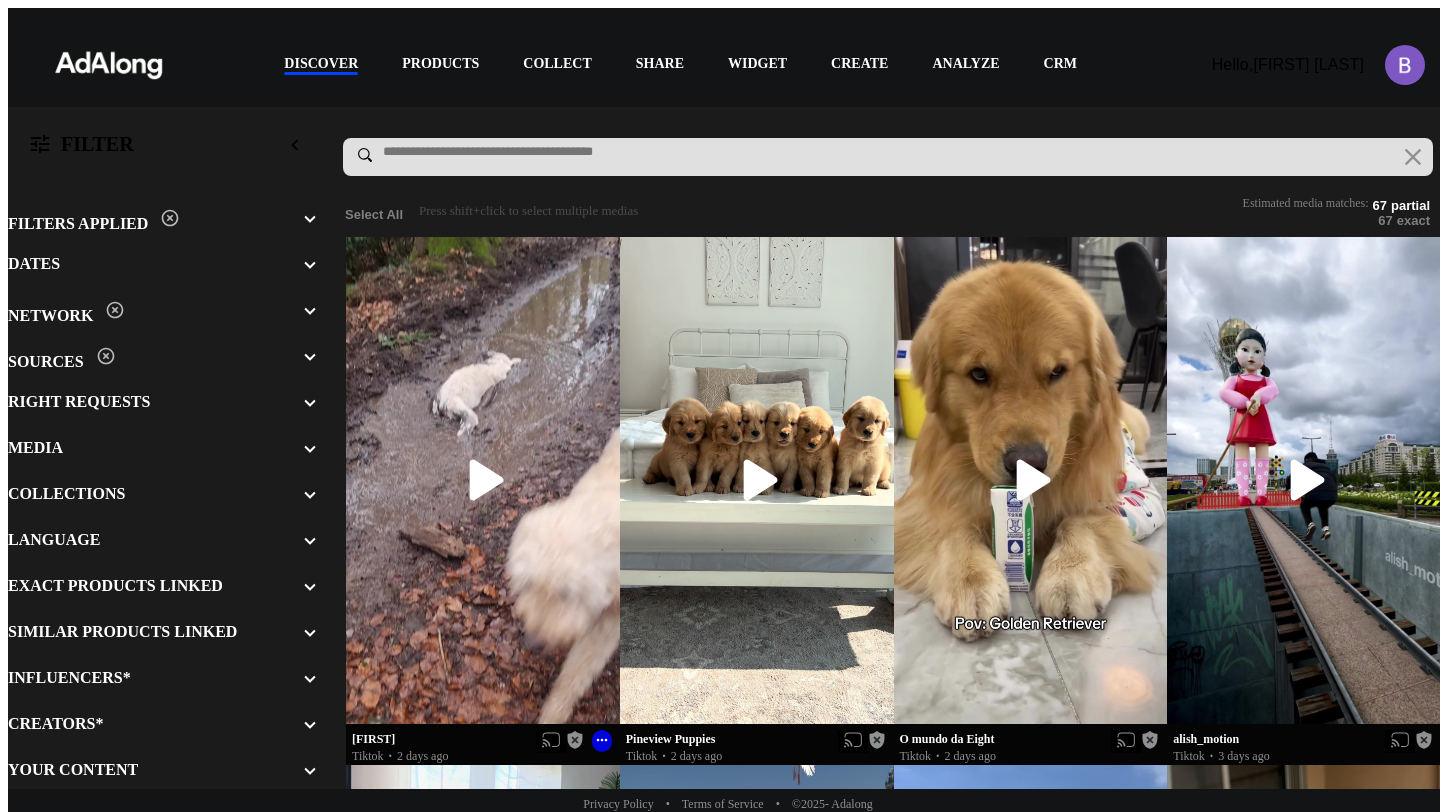 click at bounding box center [483, 480] 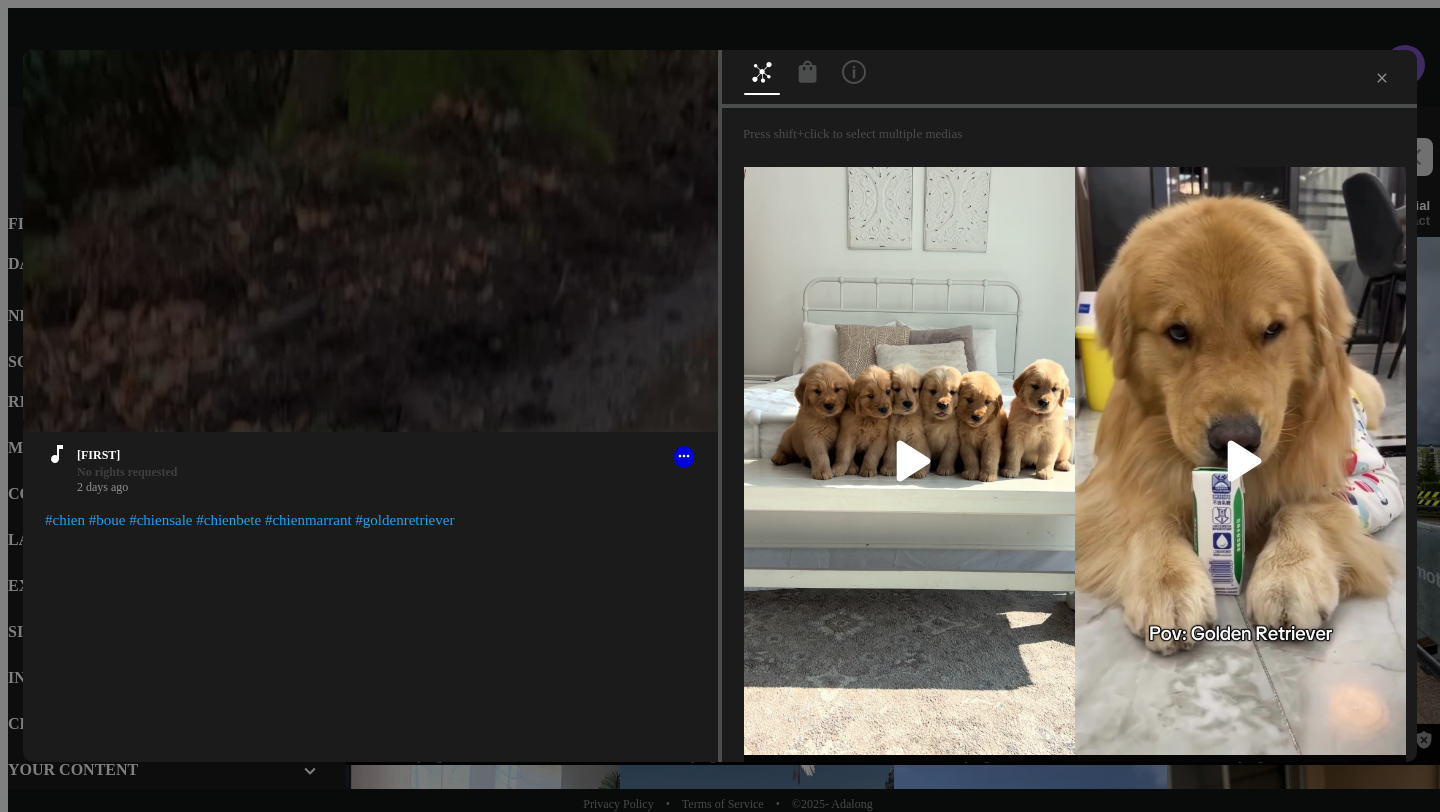 click on "[TIME] / [TIME] The video can not be displayed Get rights [FIRST] No rights requested [TIME] ago #[TAG] #[TAG] #[TAG] #[TAG] #[TAG] #[TAG] Press shift+click to select multiple medias [BRAND] [TAG] · [TIME] ago O mundo da [TAG] [TAG] · [TIME] ago [TAG] The [TAG] [TAG] · [TIME] ago [TAG] & [TAG] 💛 [TAG] · [TIME] ago [TAG] [TAG] · [TIME] ago [TAG] The [TAG] [TAG] · [TIME] ago [TAG] [TAG] · [TIME] ago [TAG] [TAG] [TAG] · [TIME] ago [TAG] [TAG] [TAG] · [TIME] ago" at bounding box center [720, 406] 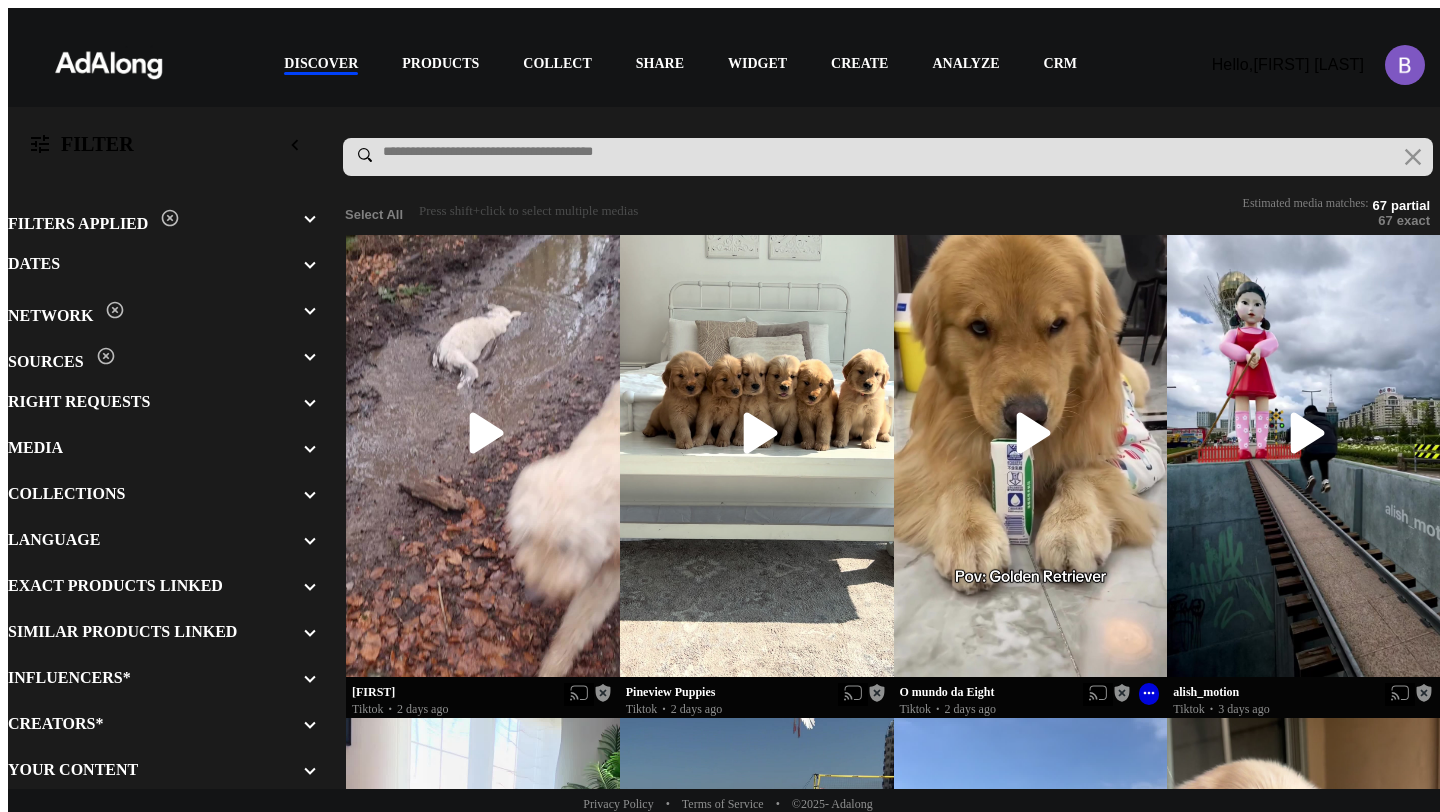 scroll, scrollTop: 44, scrollLeft: 0, axis: vertical 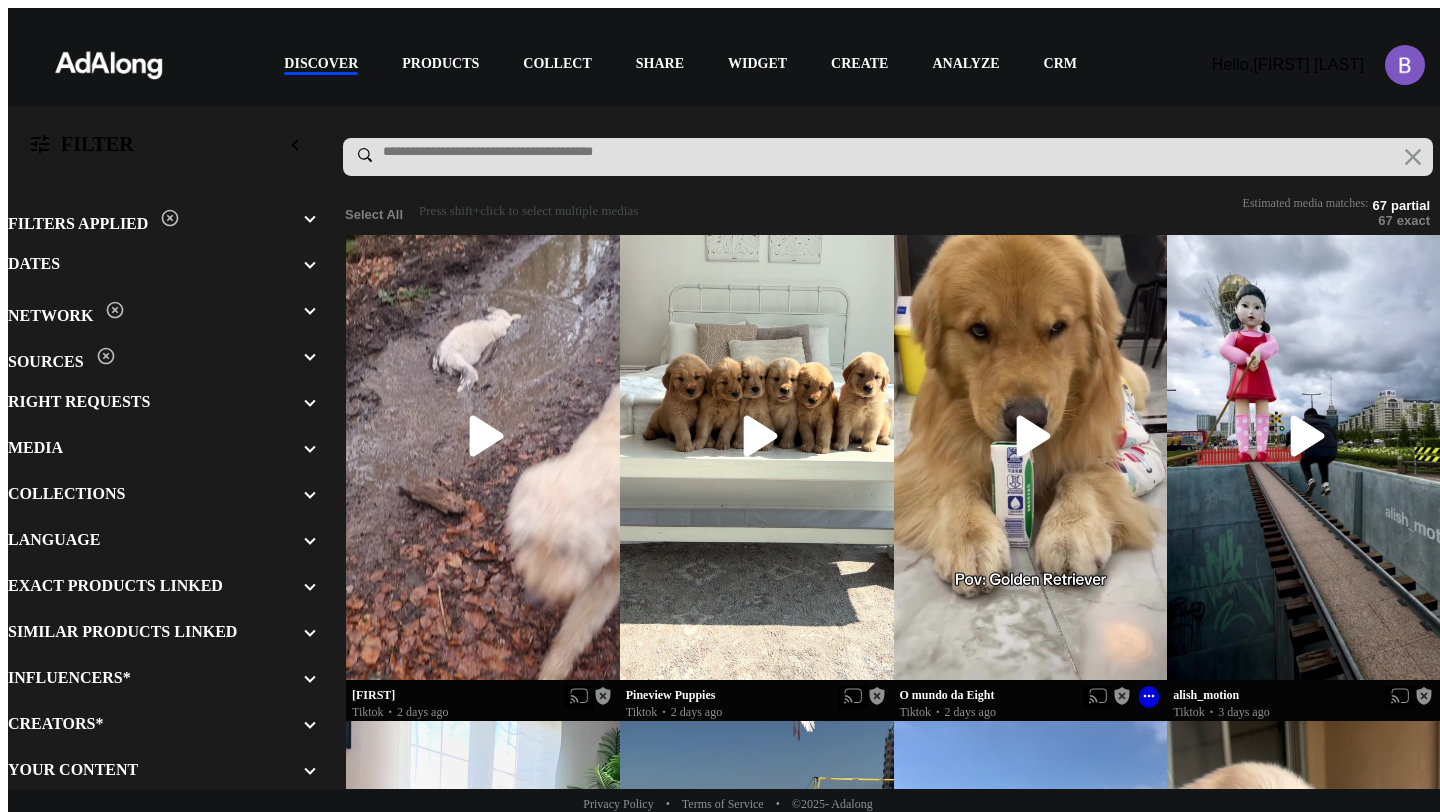 click at bounding box center [483, 436] 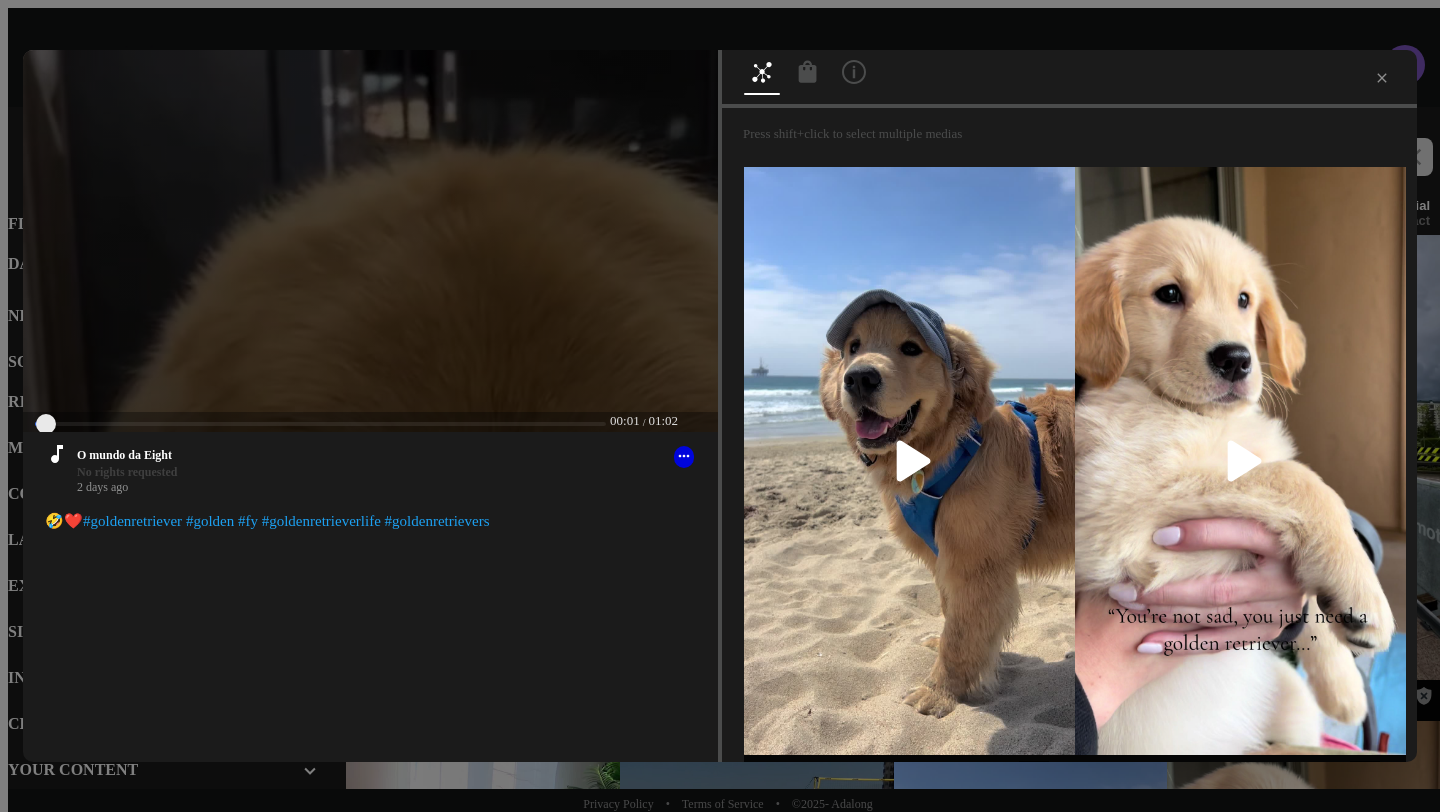 click at bounding box center (720, 17) 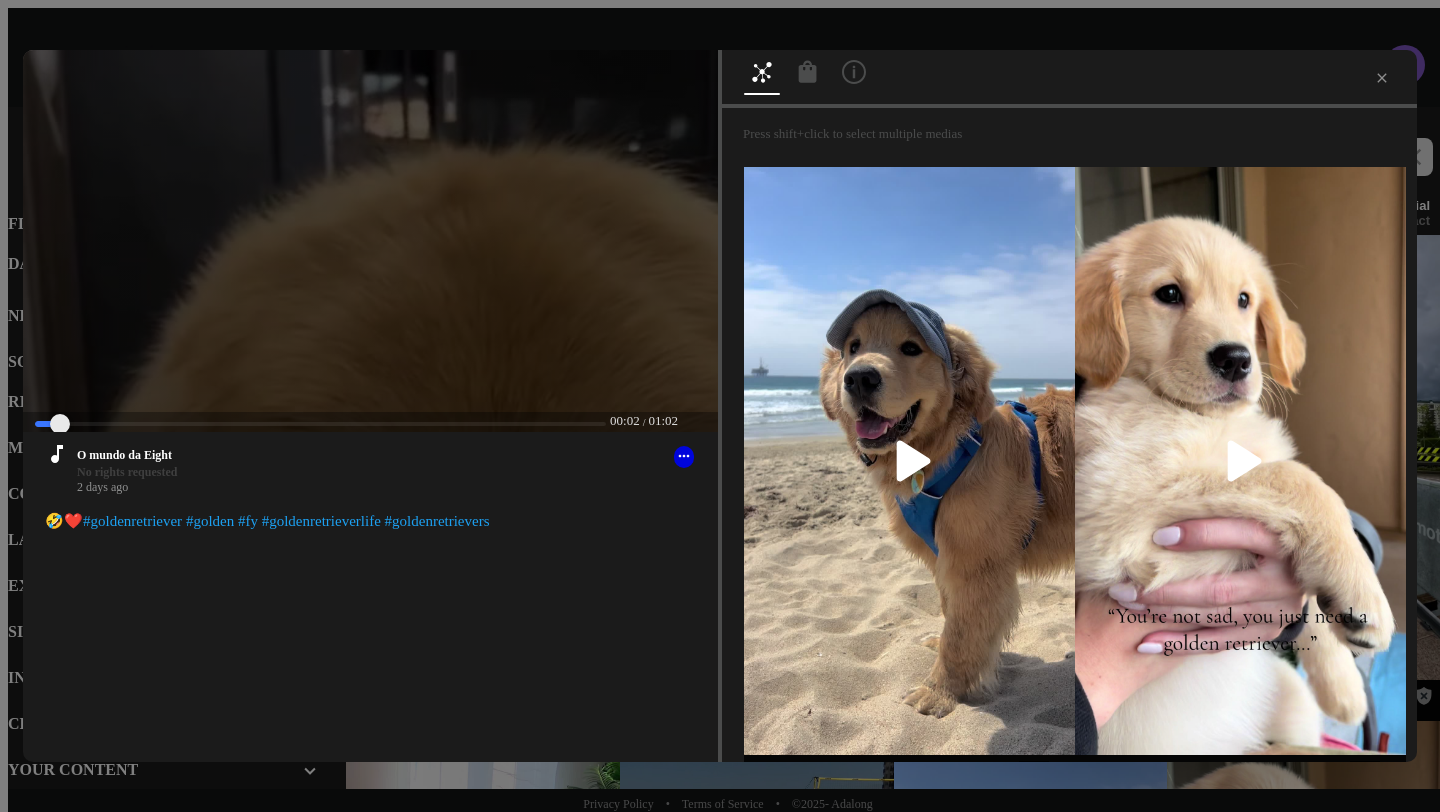 click at bounding box center (720, 17) 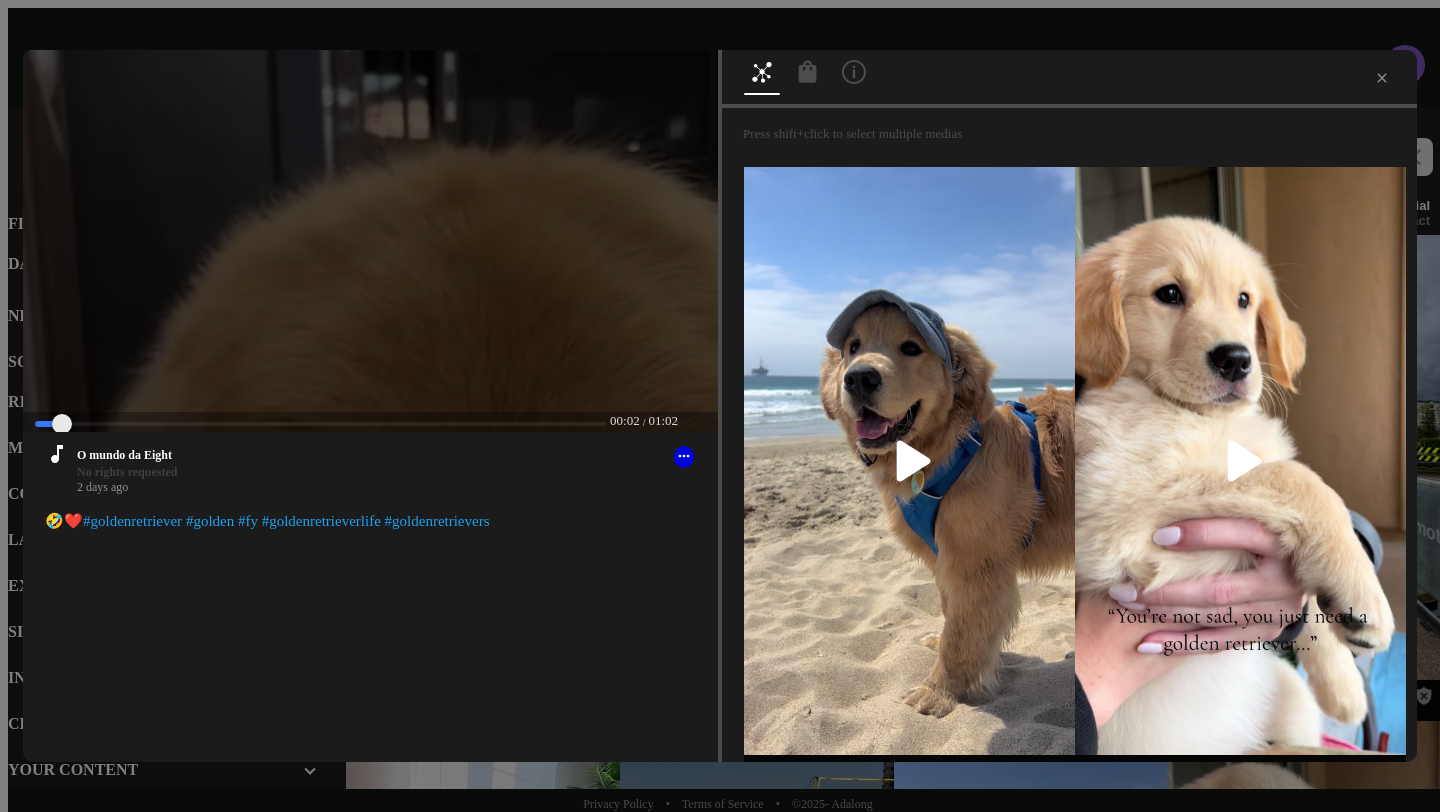 click at bounding box center (720, 17) 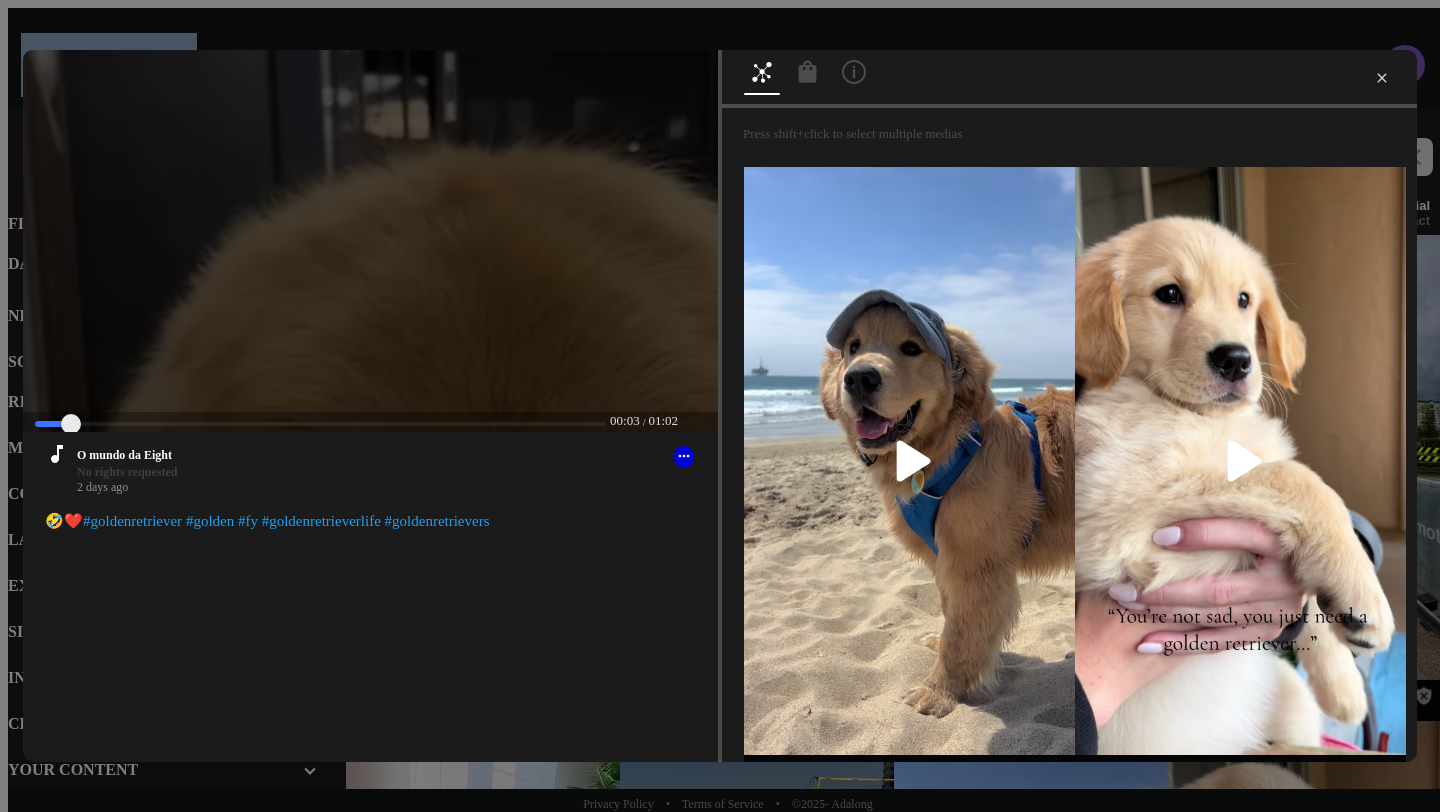 click at bounding box center [1382, 78] 